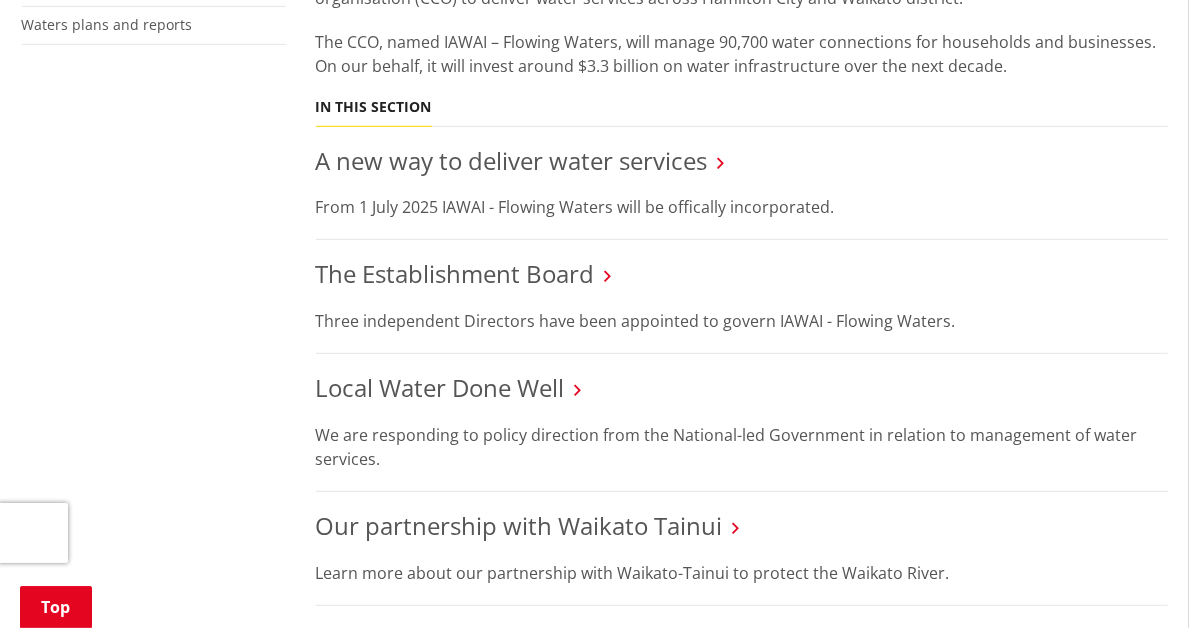 scroll, scrollTop: 800, scrollLeft: 0, axis: vertical 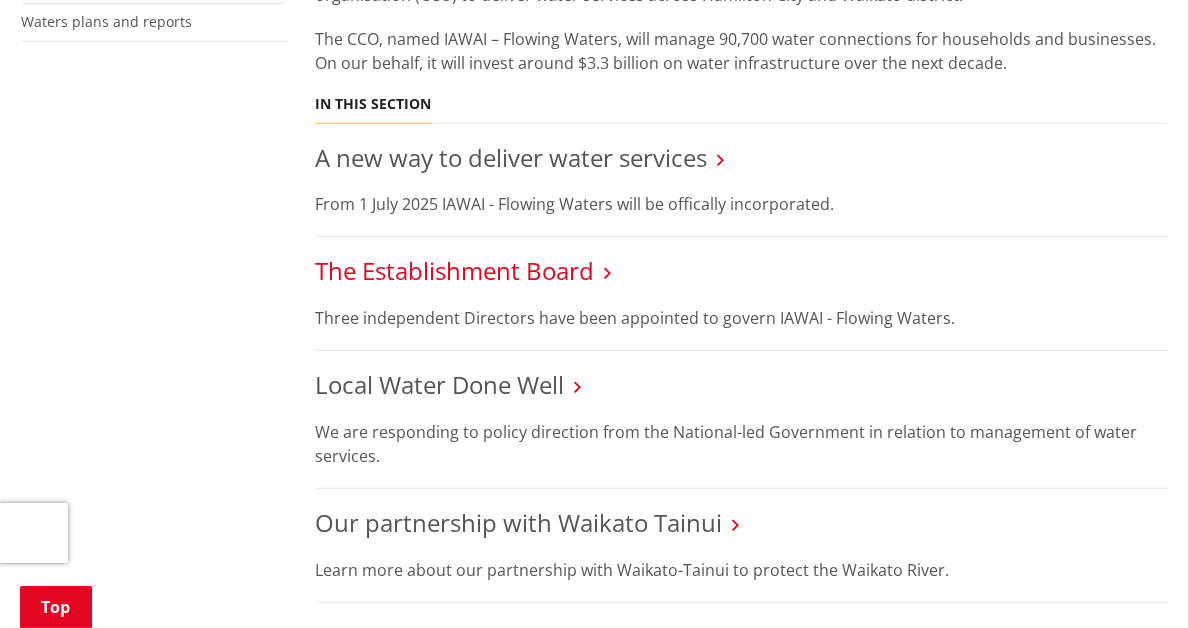click on "The Establishment Board" at bounding box center (455, 270) 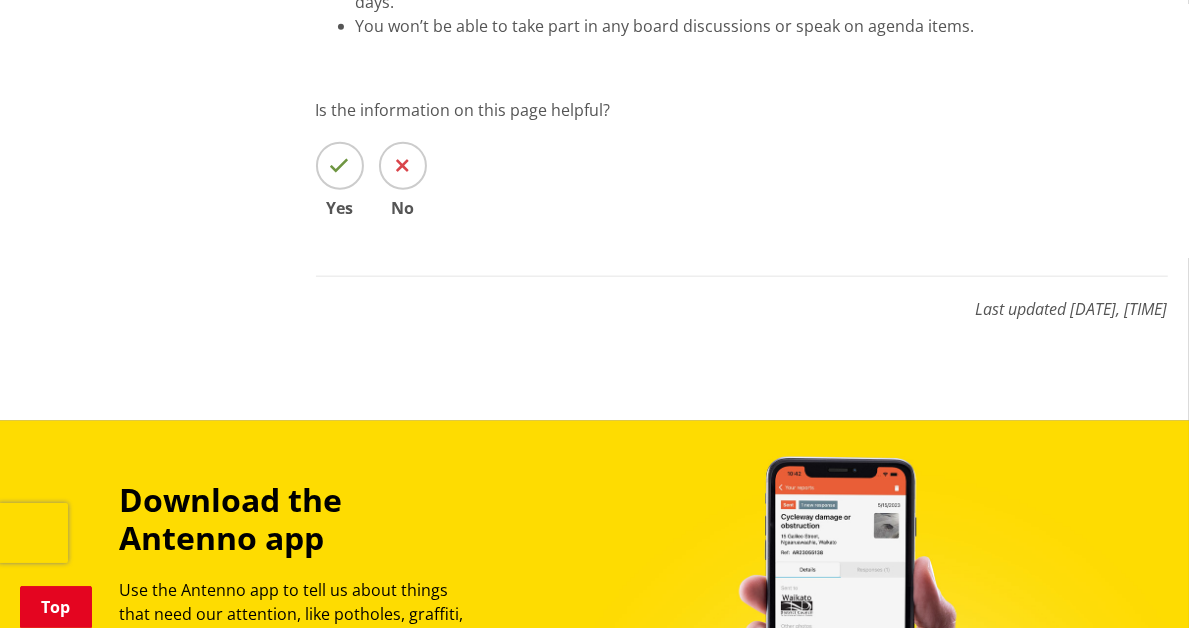 scroll, scrollTop: 1800, scrollLeft: 0, axis: vertical 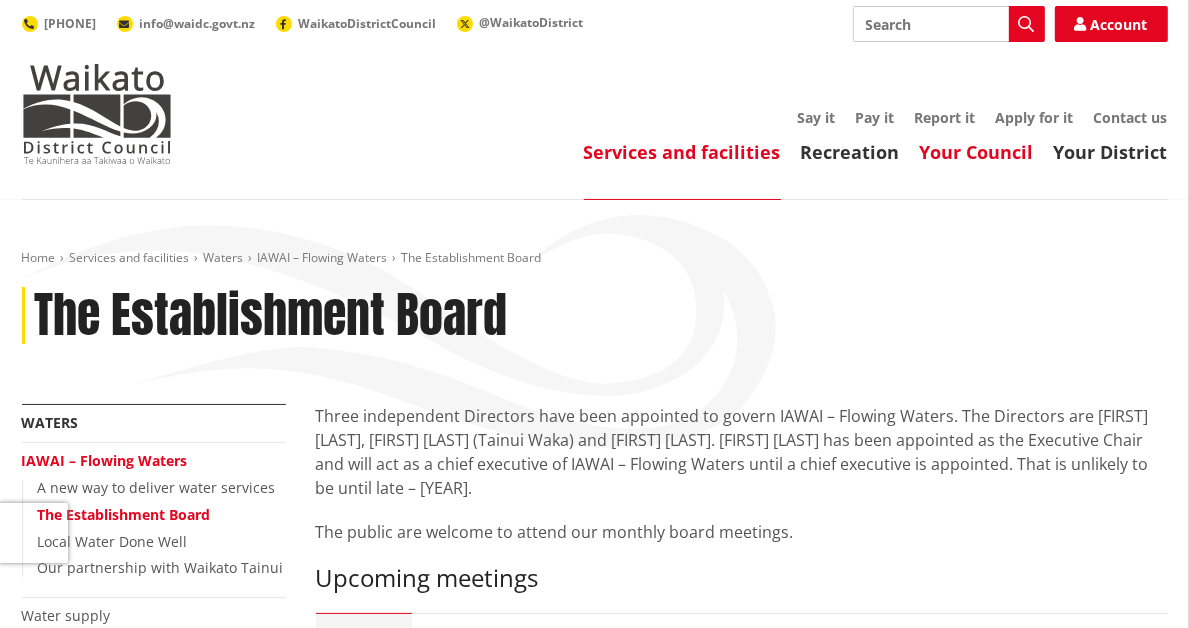 click on "Your Council" at bounding box center [977, 152] 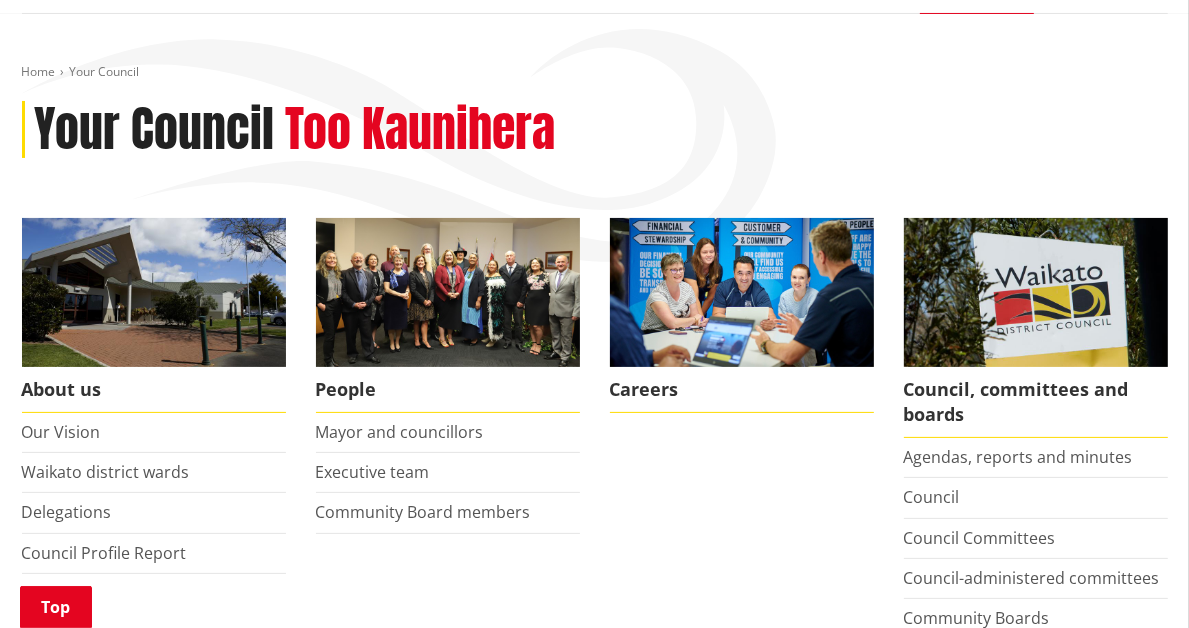 scroll, scrollTop: 300, scrollLeft: 0, axis: vertical 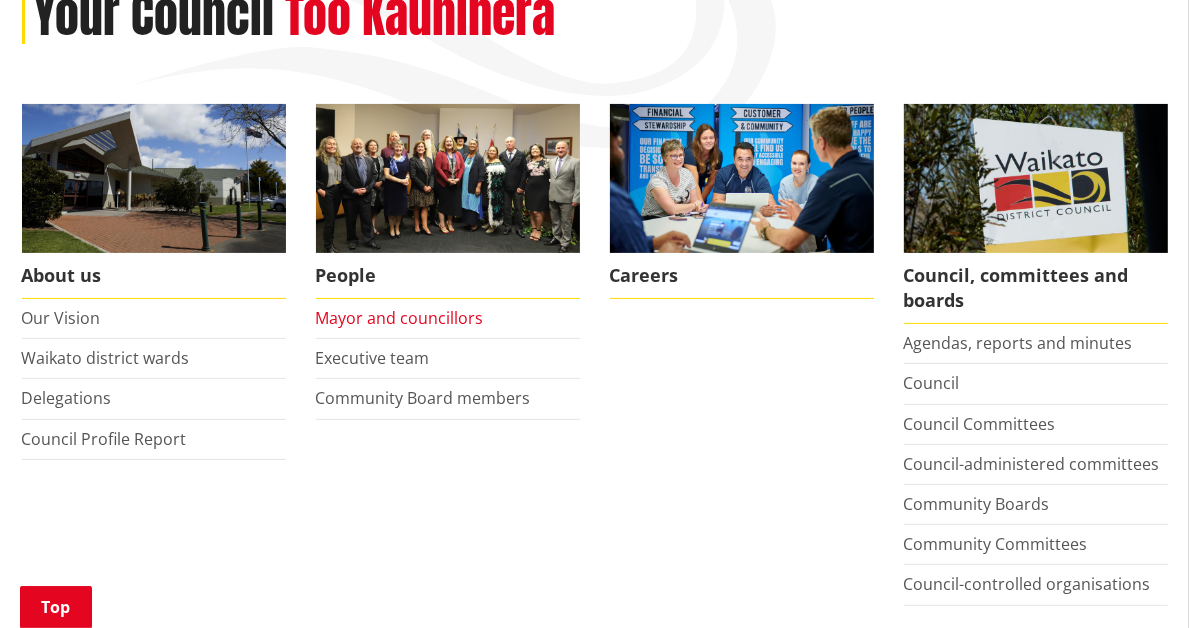 click on "Mayor and councillors" at bounding box center [400, 318] 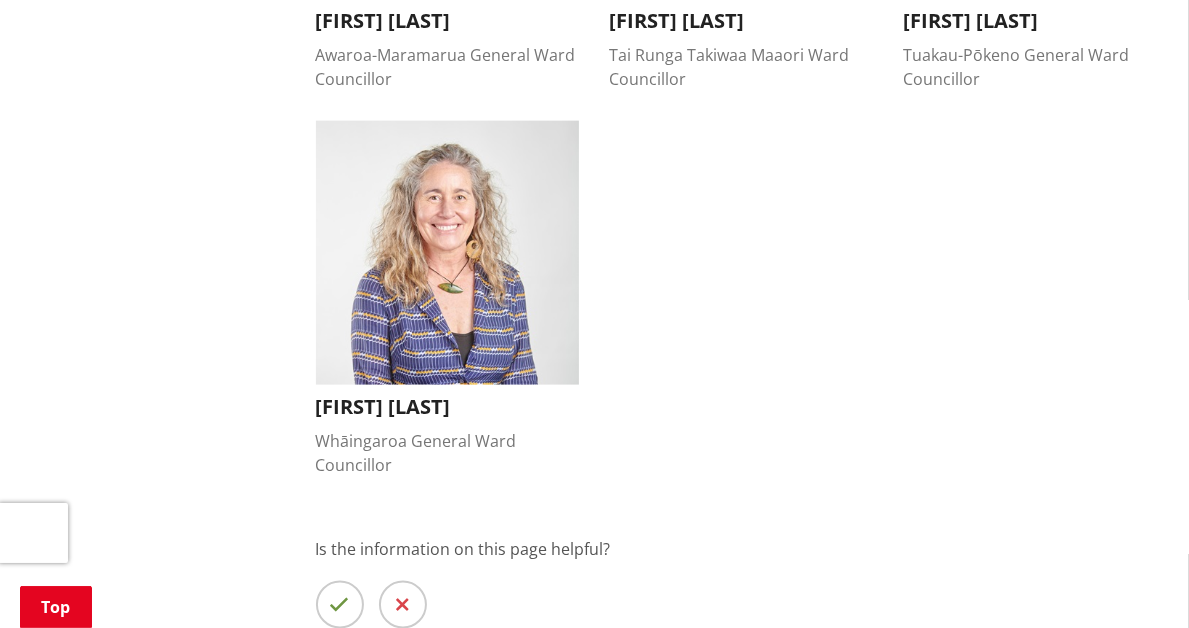 scroll, scrollTop: 2000, scrollLeft: 0, axis: vertical 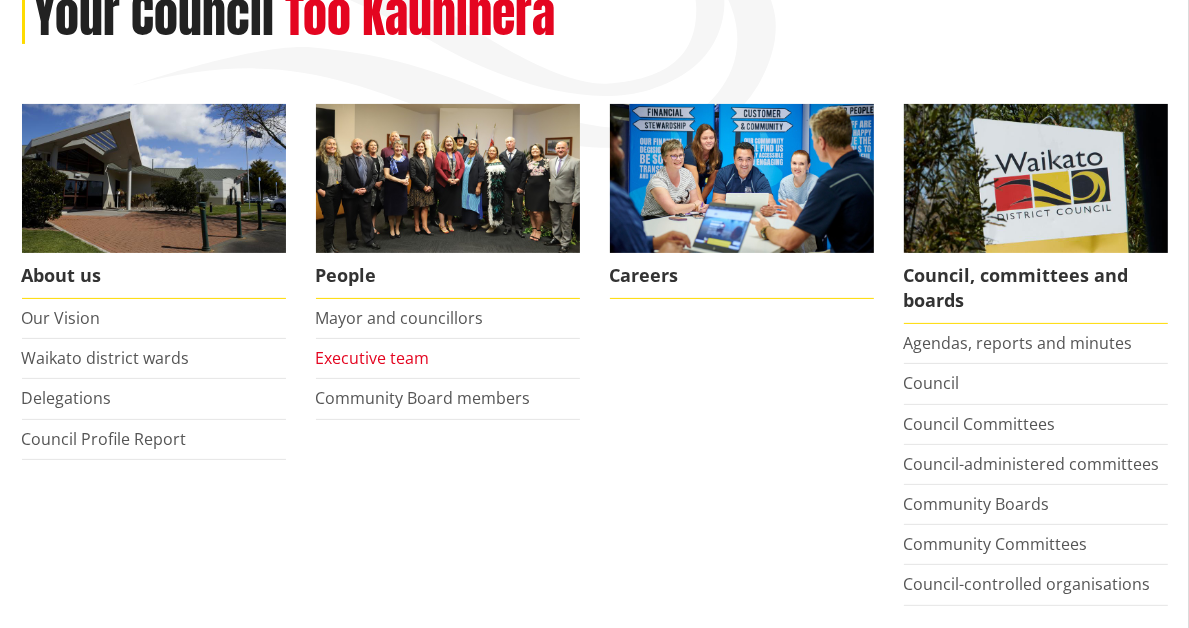 click on "Executive team" at bounding box center [373, 358] 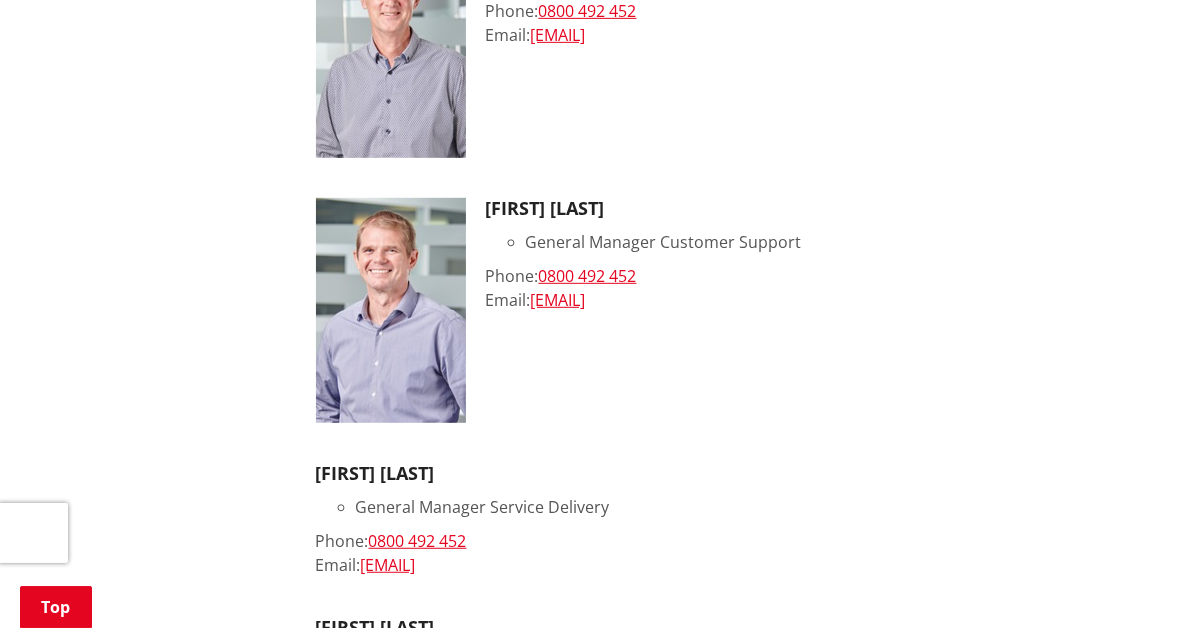 scroll, scrollTop: 400, scrollLeft: 0, axis: vertical 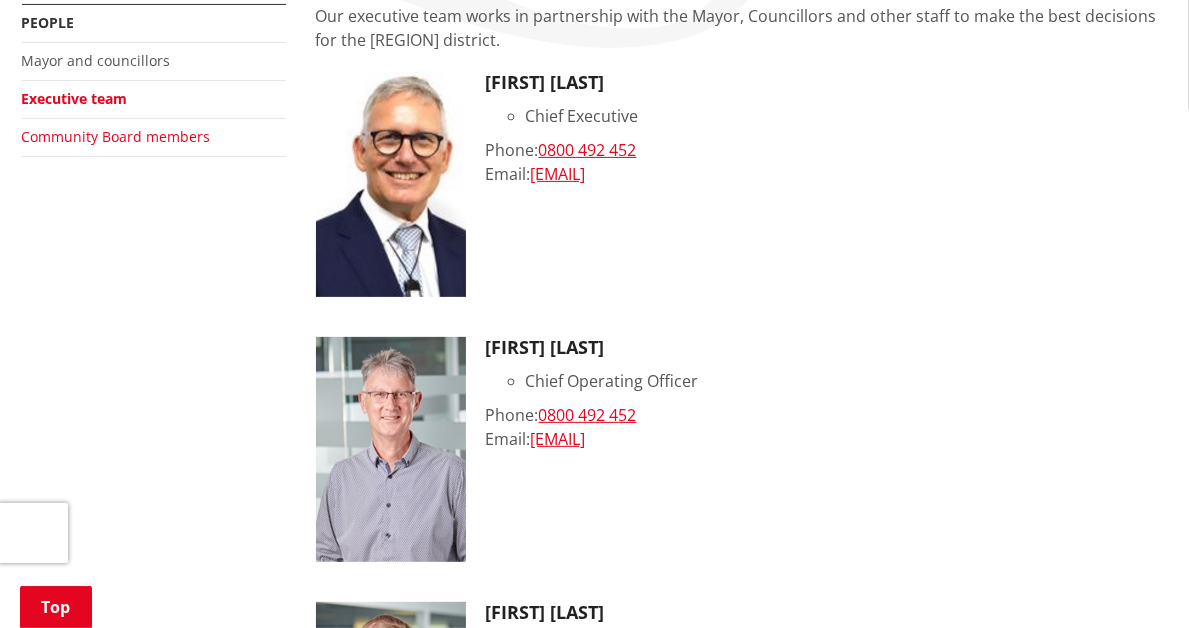 click on "Community Board members" at bounding box center (116, 136) 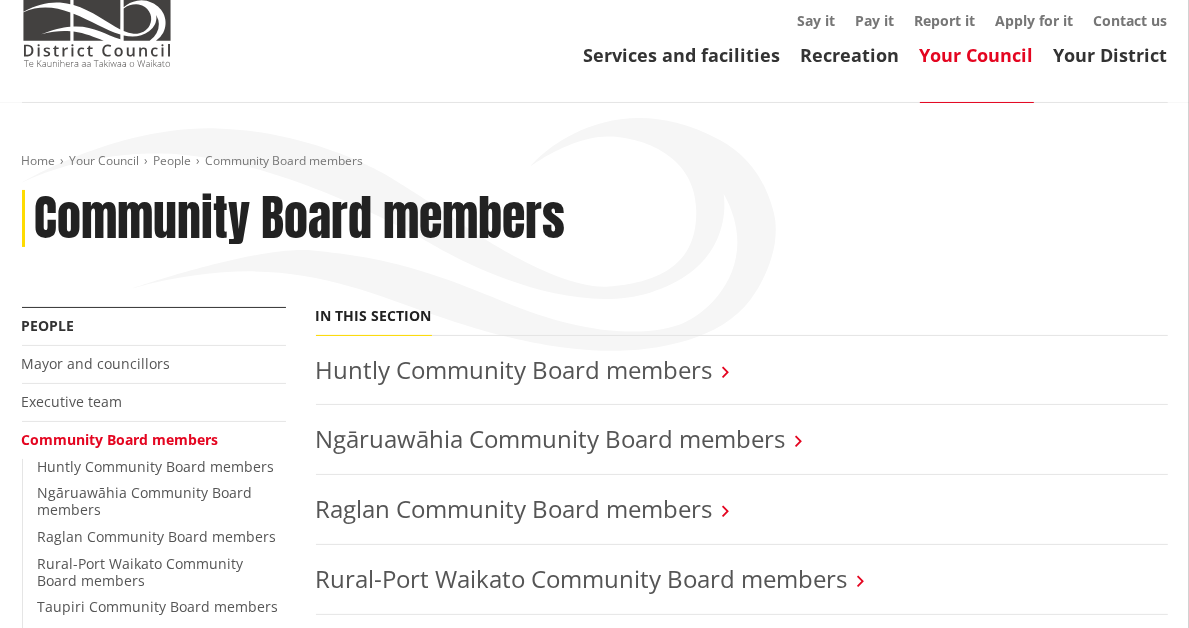 scroll, scrollTop: 300, scrollLeft: 0, axis: vertical 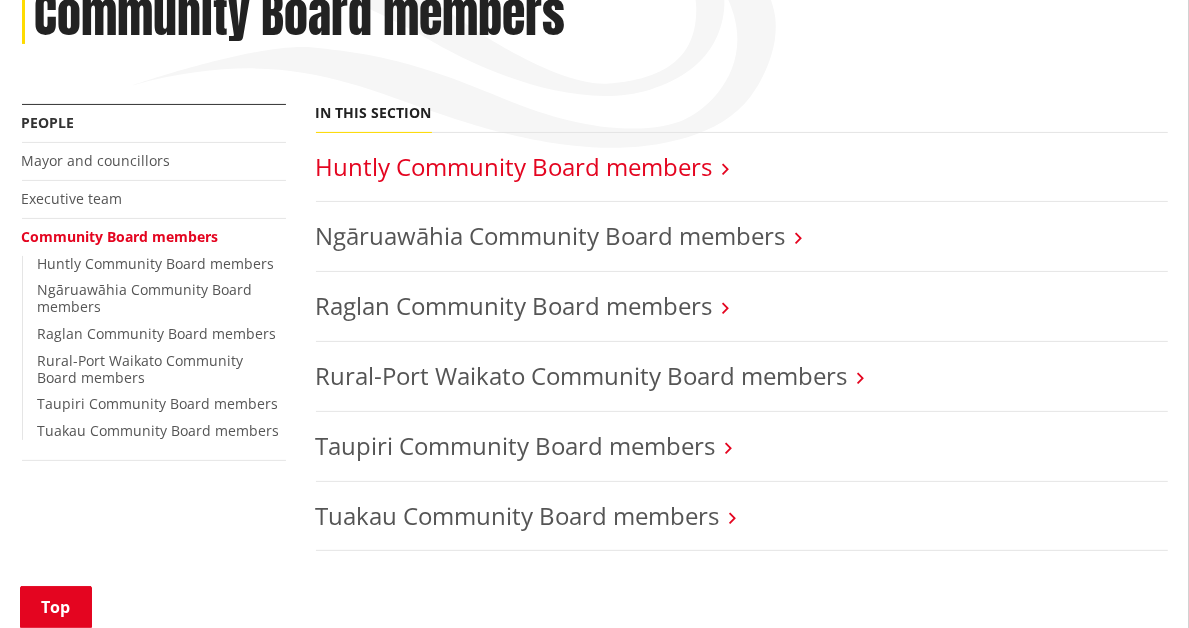 click on "Huntly Community Board members" at bounding box center (514, 166) 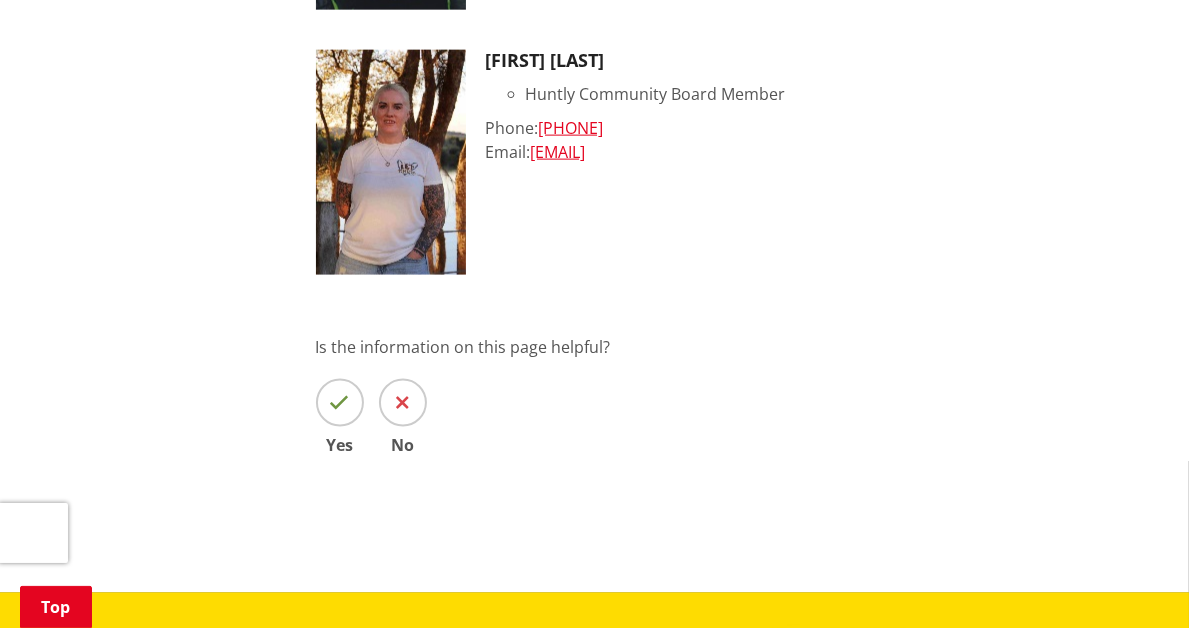 scroll, scrollTop: 2200, scrollLeft: 0, axis: vertical 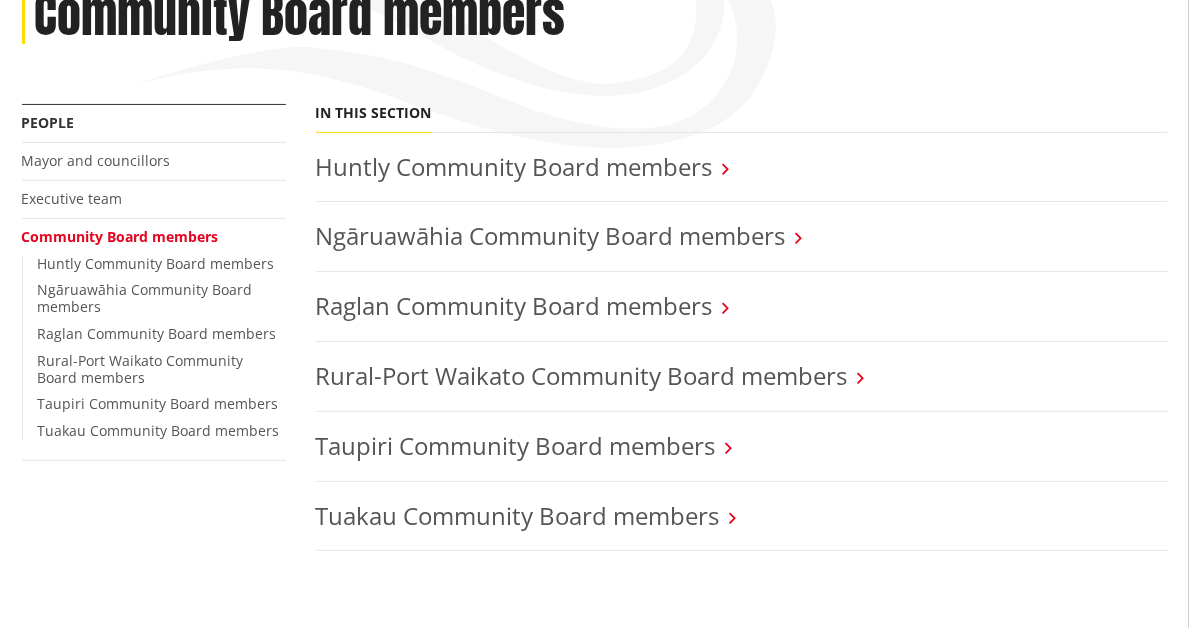 click on "Ngāruawāhia Community Board members" at bounding box center [742, 237] 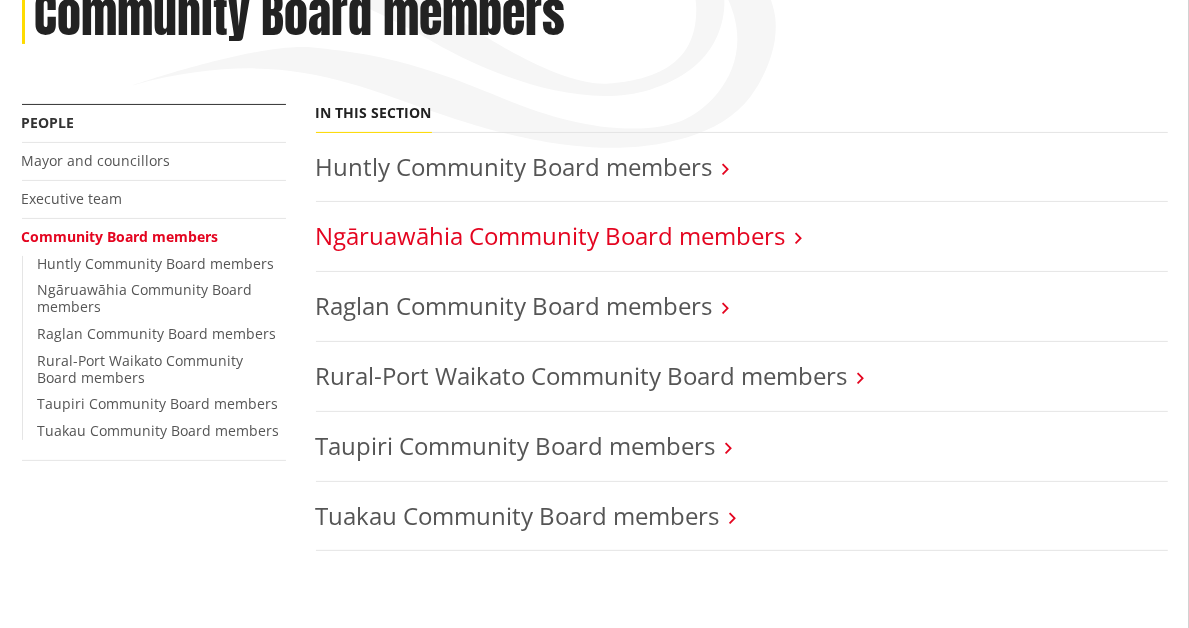 click on "Ngāruawāhia Community Board members" at bounding box center (551, 235) 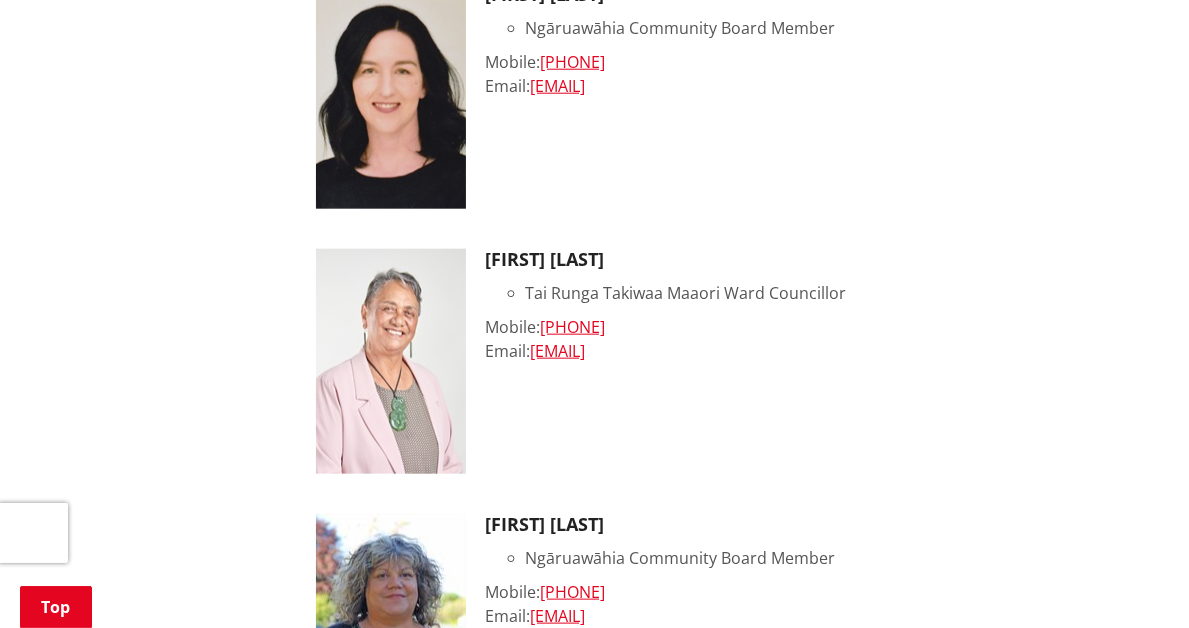 scroll, scrollTop: 1500, scrollLeft: 0, axis: vertical 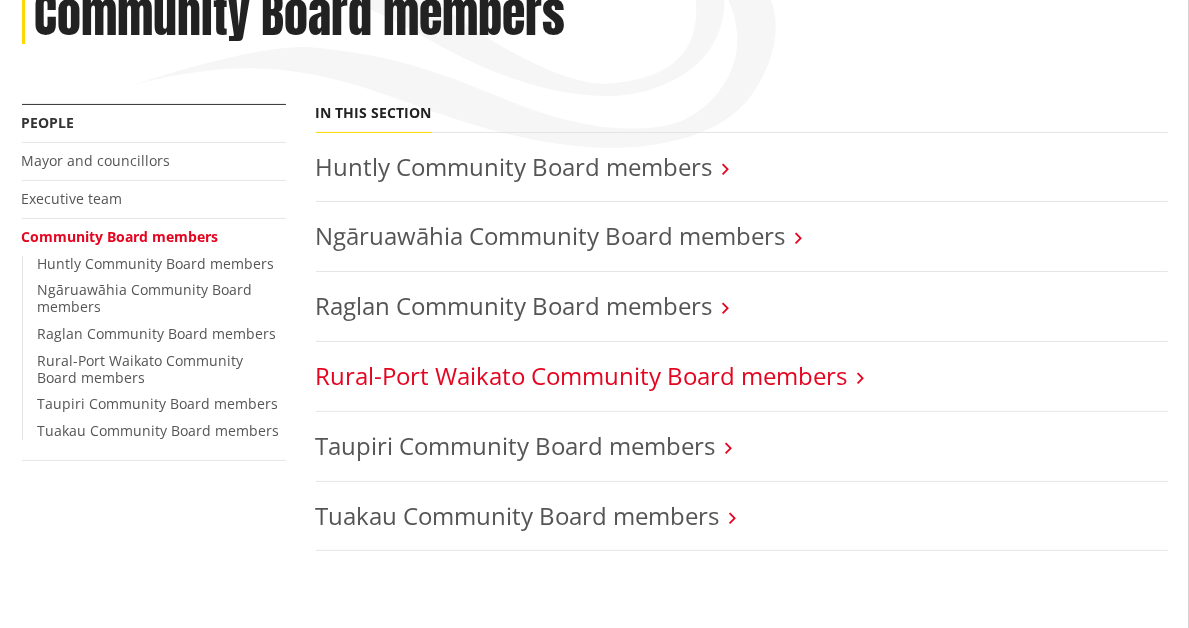 click on "Rural-Port Waikato Community Board members" at bounding box center [582, 375] 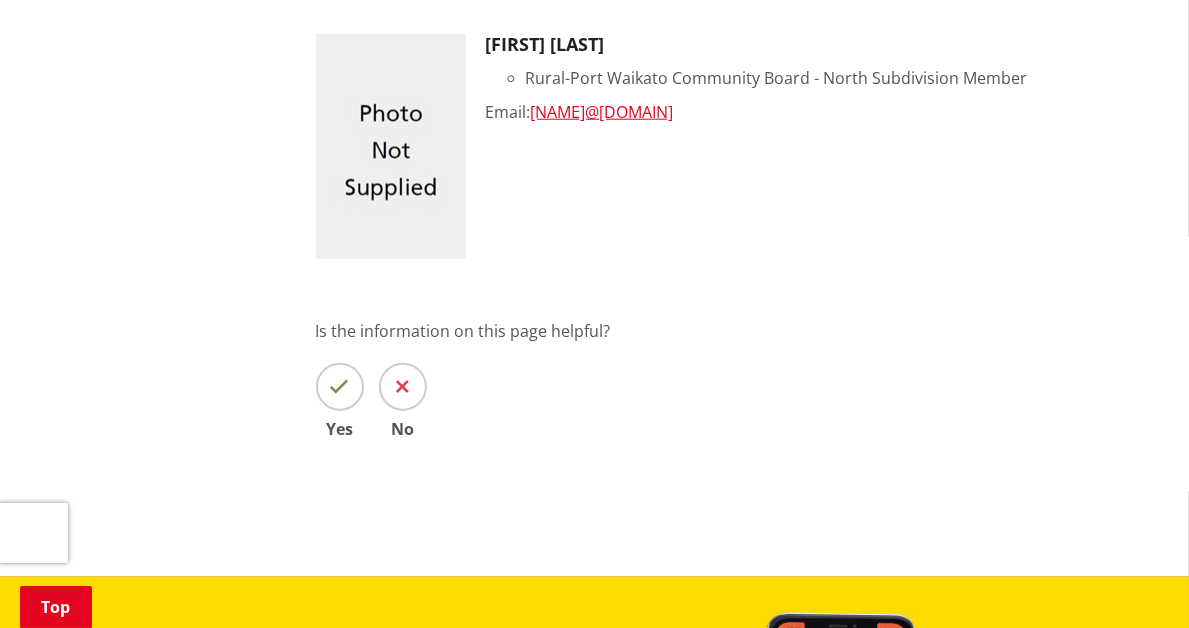 scroll, scrollTop: 1700, scrollLeft: 0, axis: vertical 